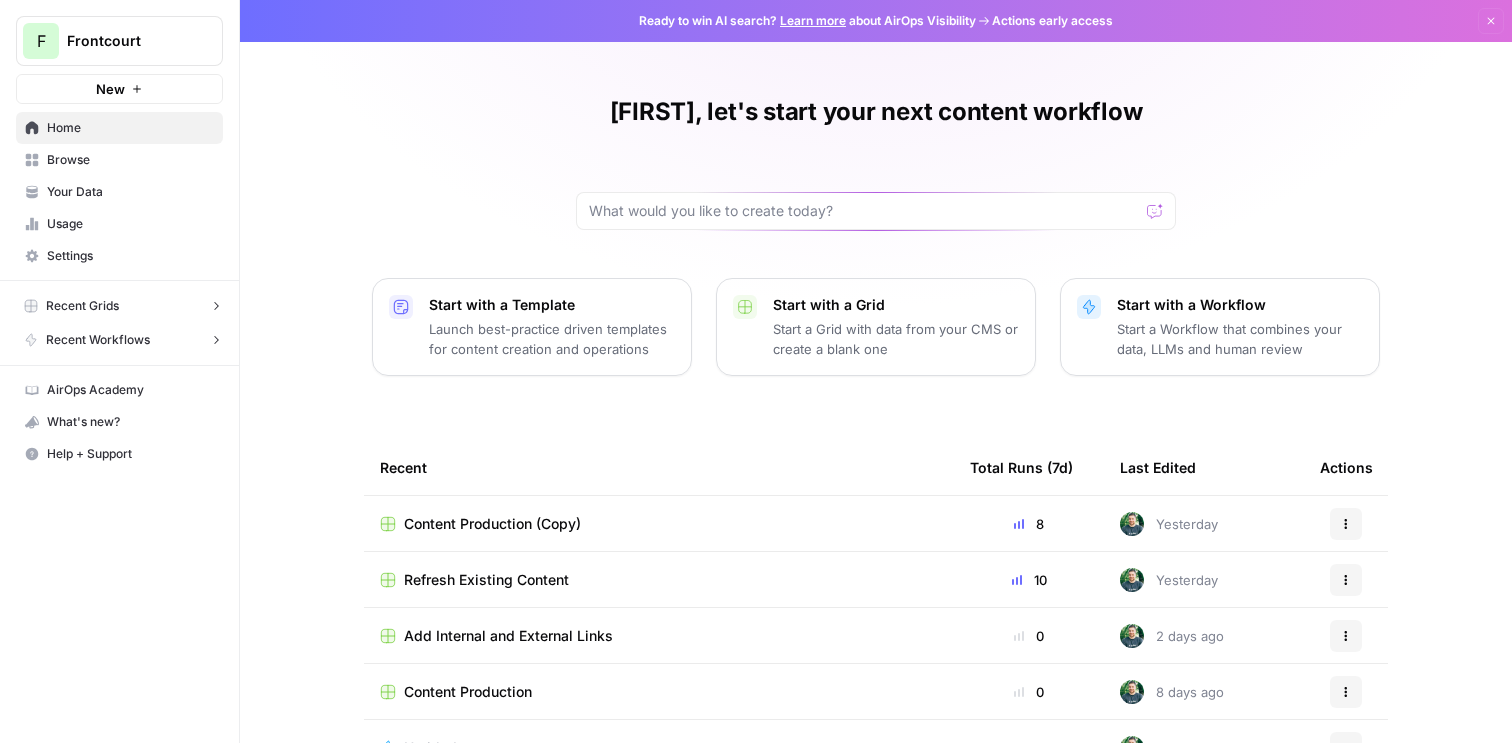 scroll, scrollTop: 0, scrollLeft: 0, axis: both 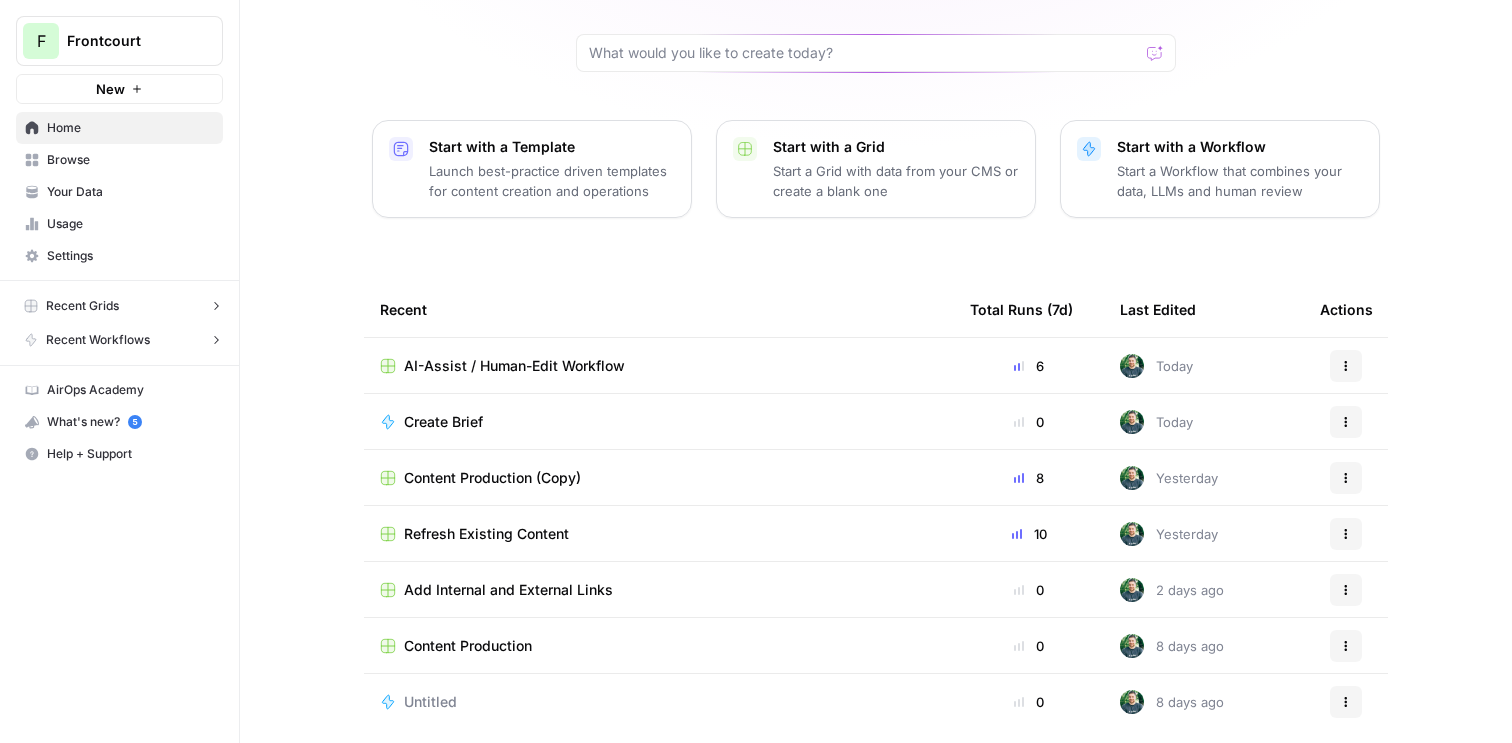 click on "AI-Assist / Human-Edit Workflow" at bounding box center (514, 366) 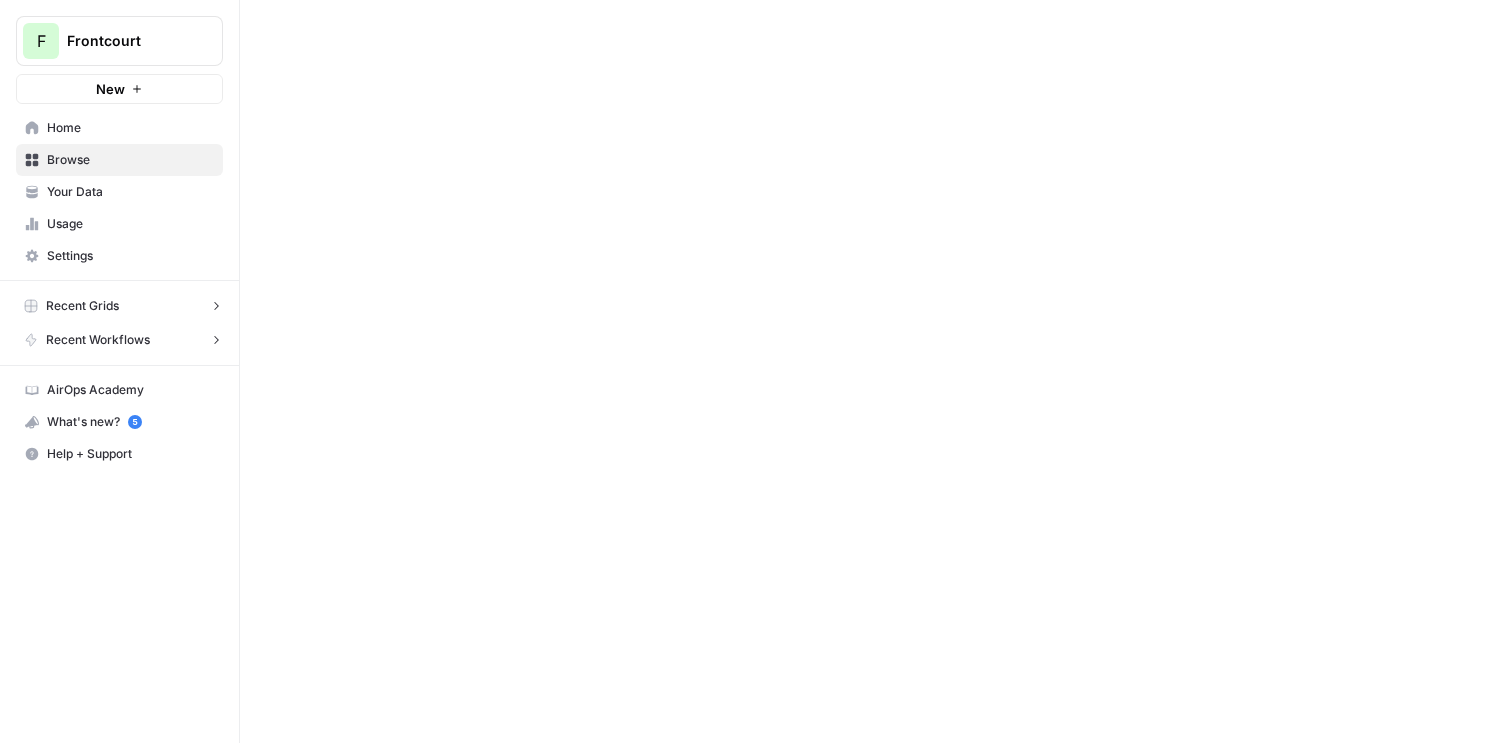 scroll, scrollTop: 0, scrollLeft: 0, axis: both 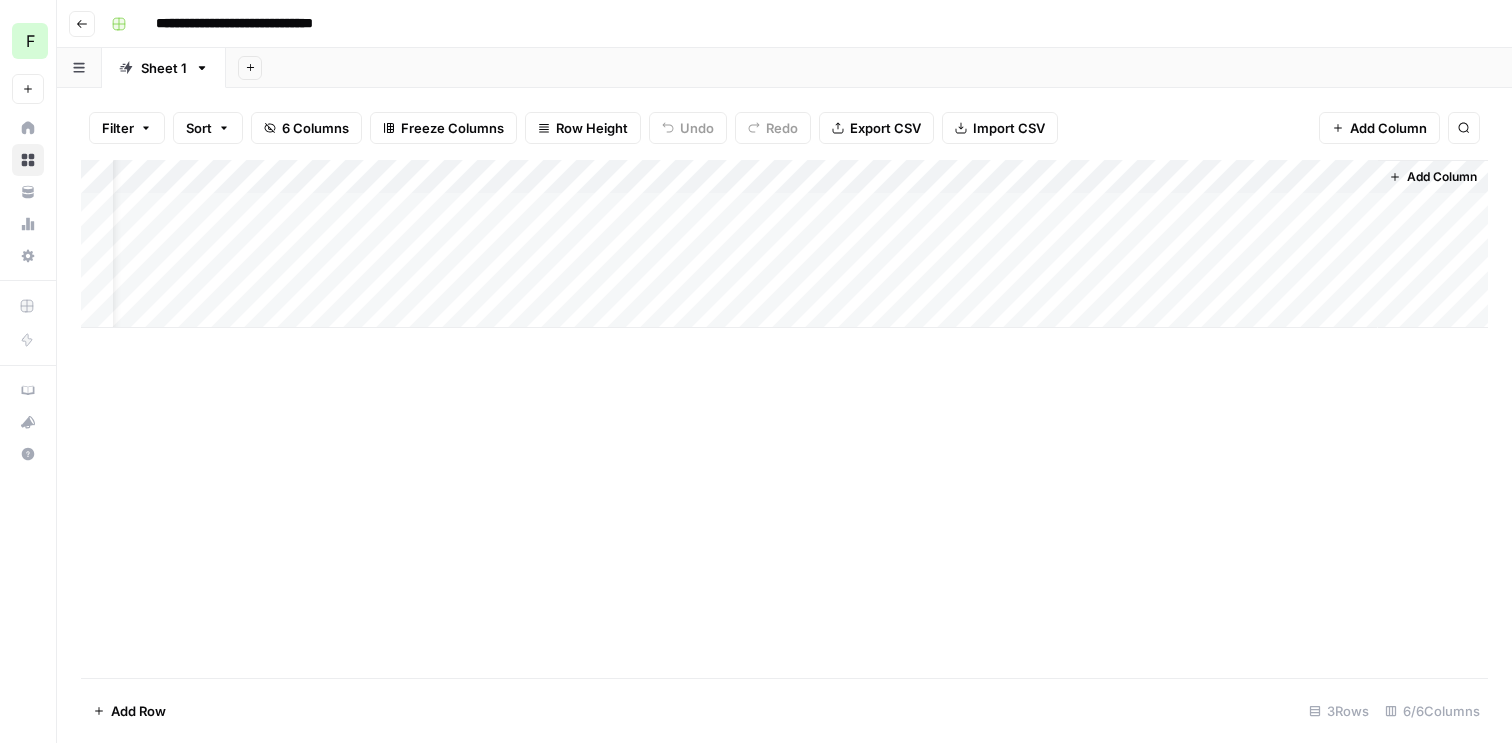 click on "Add Column" at bounding box center [784, 244] 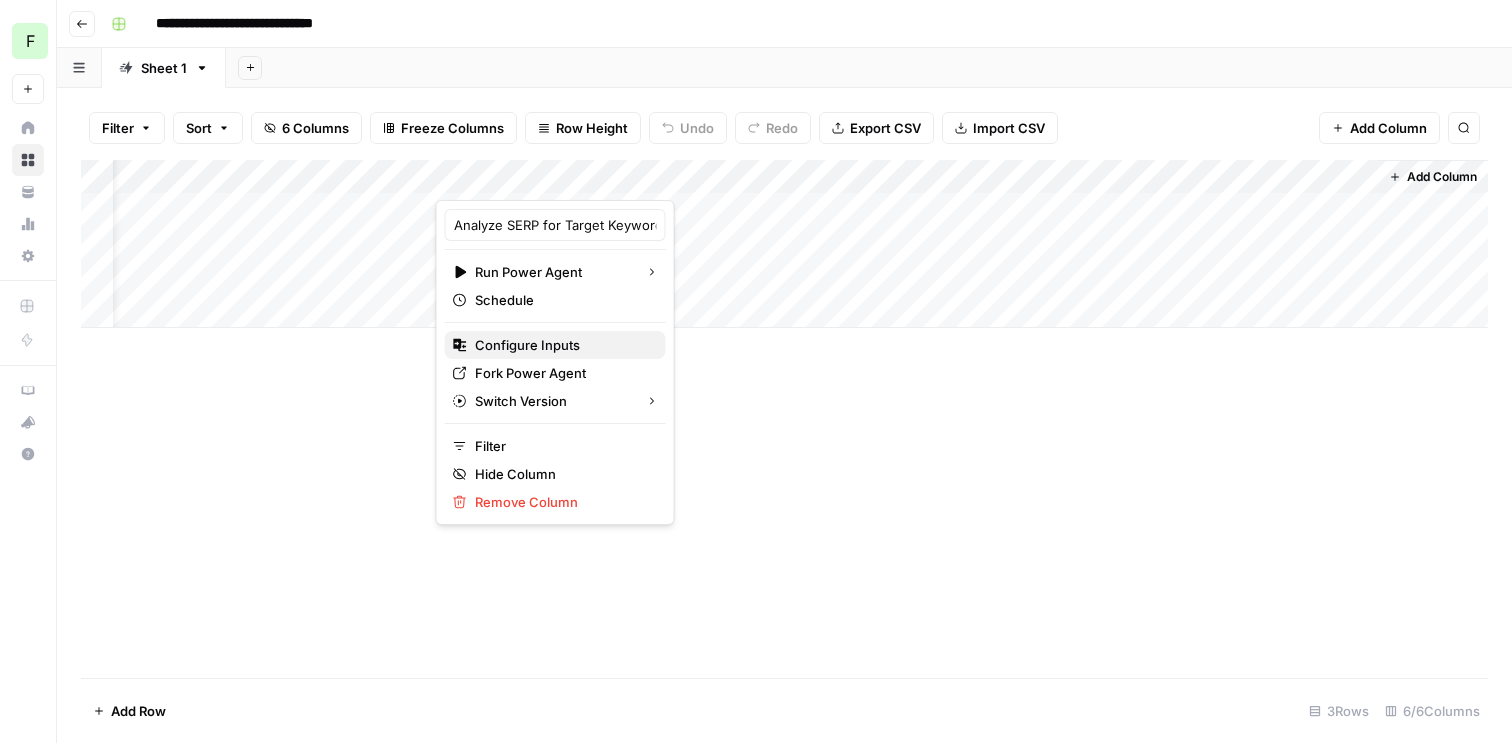 click on "Configure Inputs" at bounding box center [562, 345] 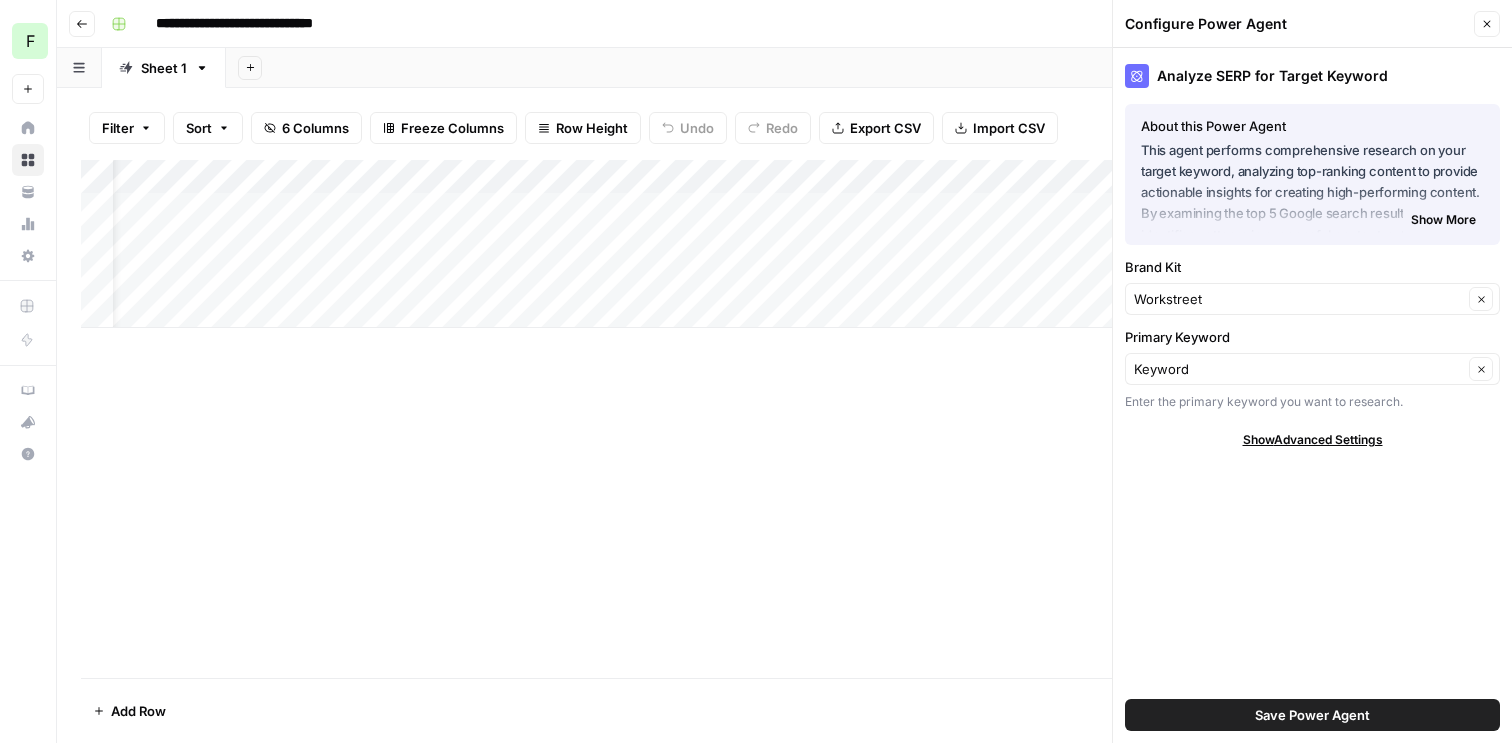 click on "Close" at bounding box center (1487, 24) 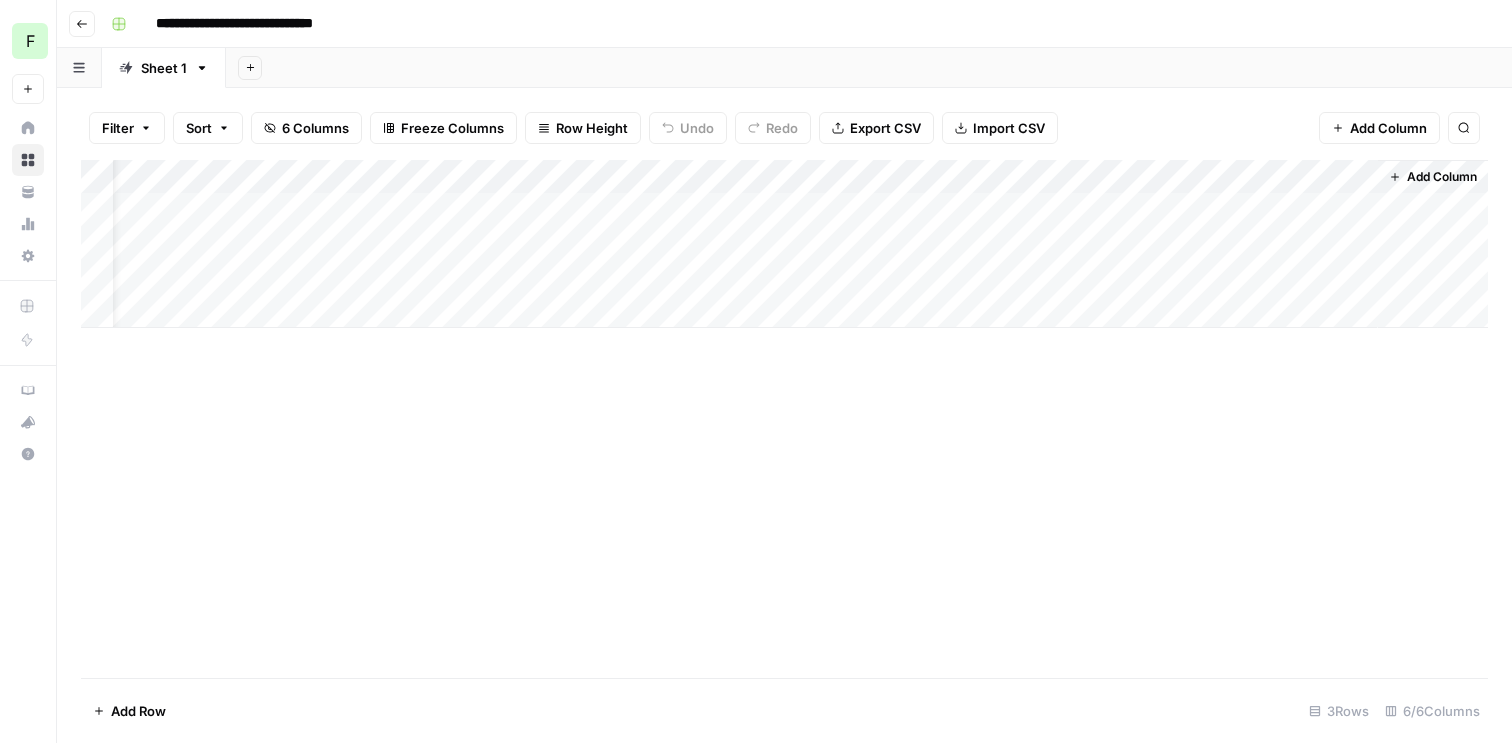 click on "Add Column" at bounding box center (784, 244) 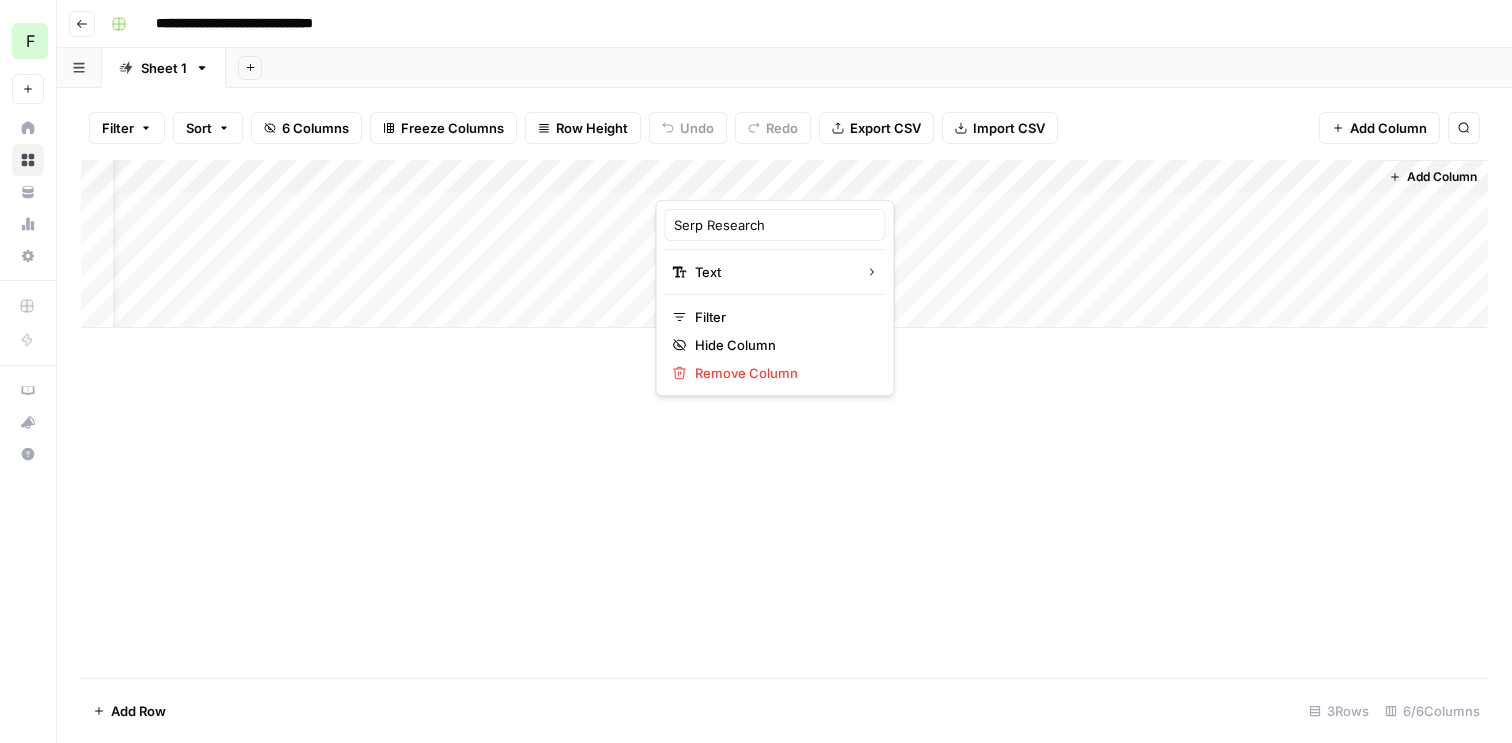 click at bounding box center (746, 180) 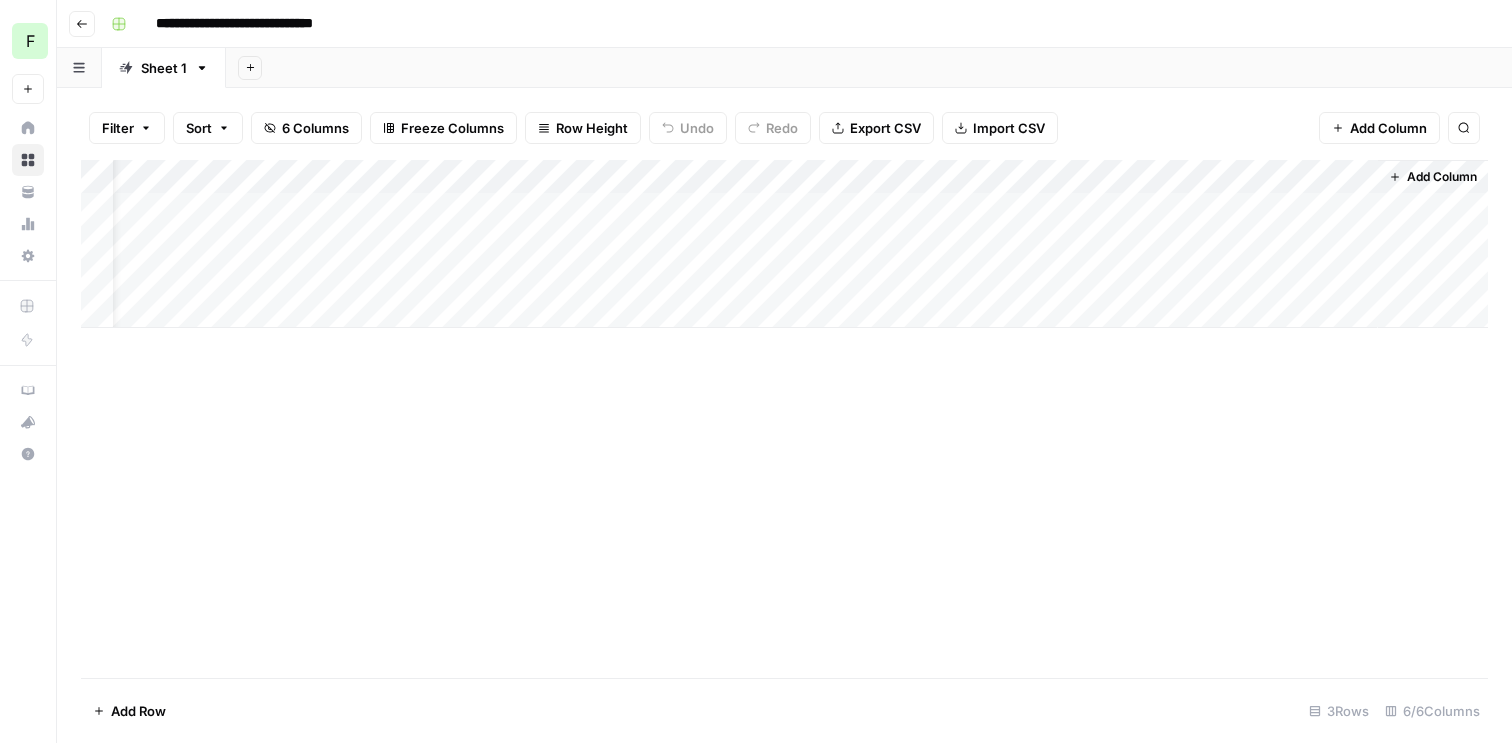 click on "Add Column" at bounding box center (784, 244) 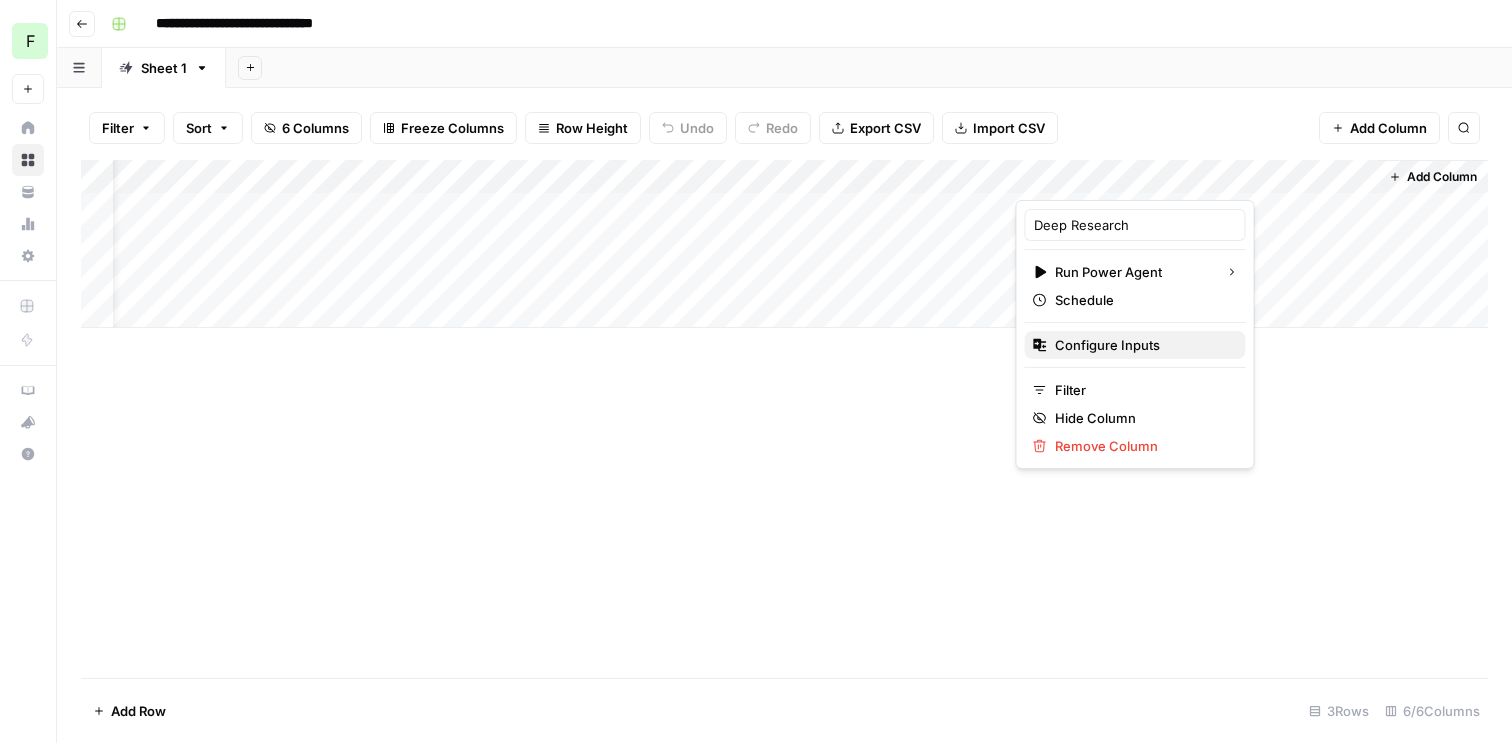 click on "Configure Inputs" at bounding box center [1142, 345] 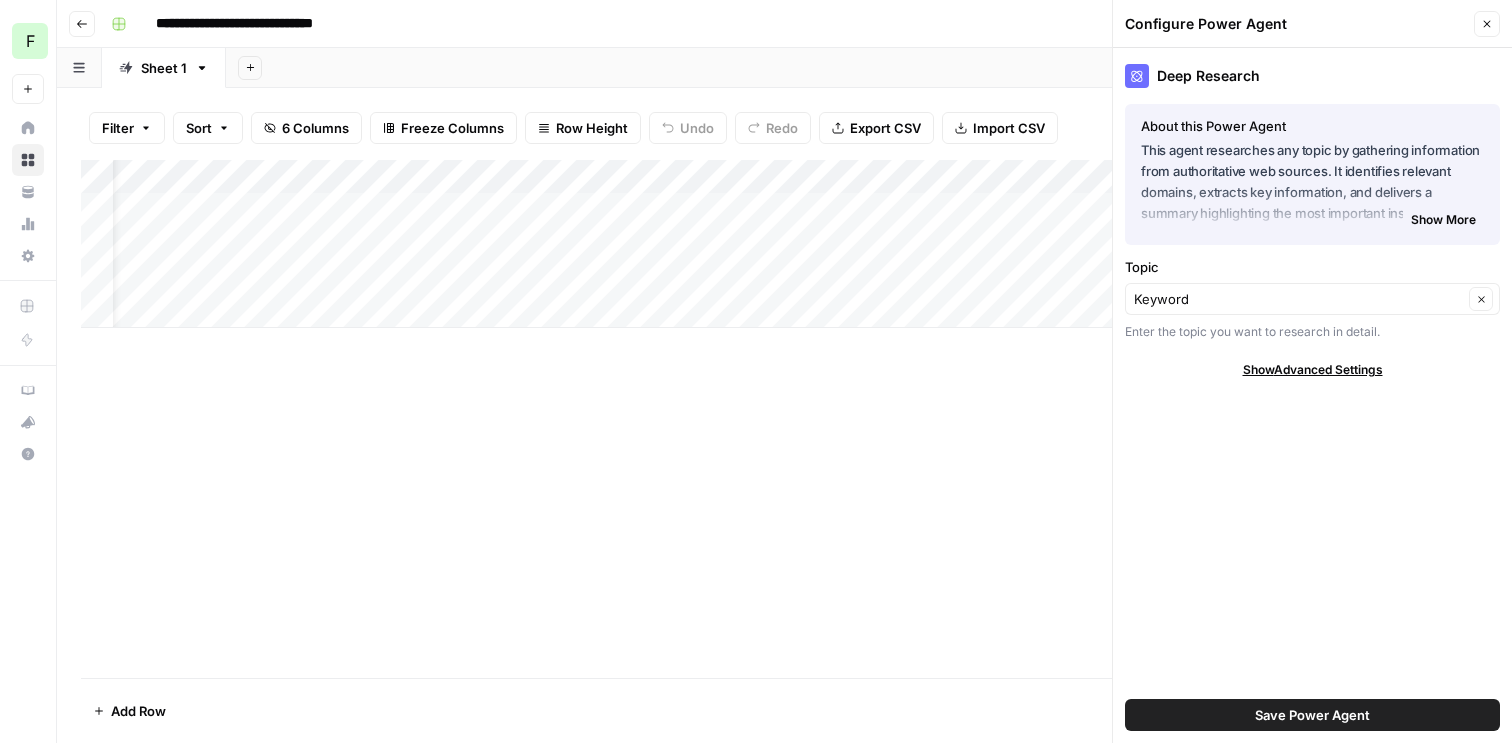 click on "Add Column" at bounding box center (784, 419) 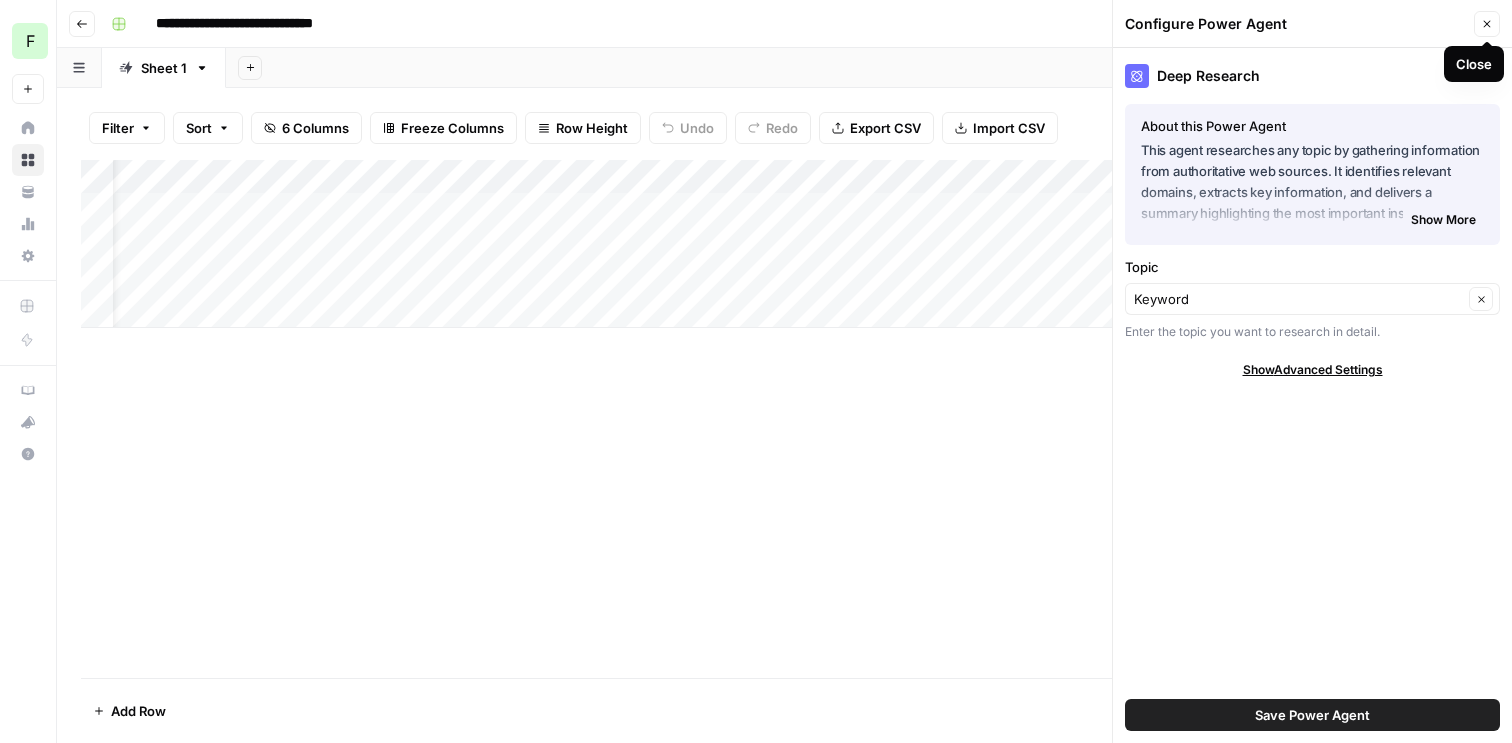 click 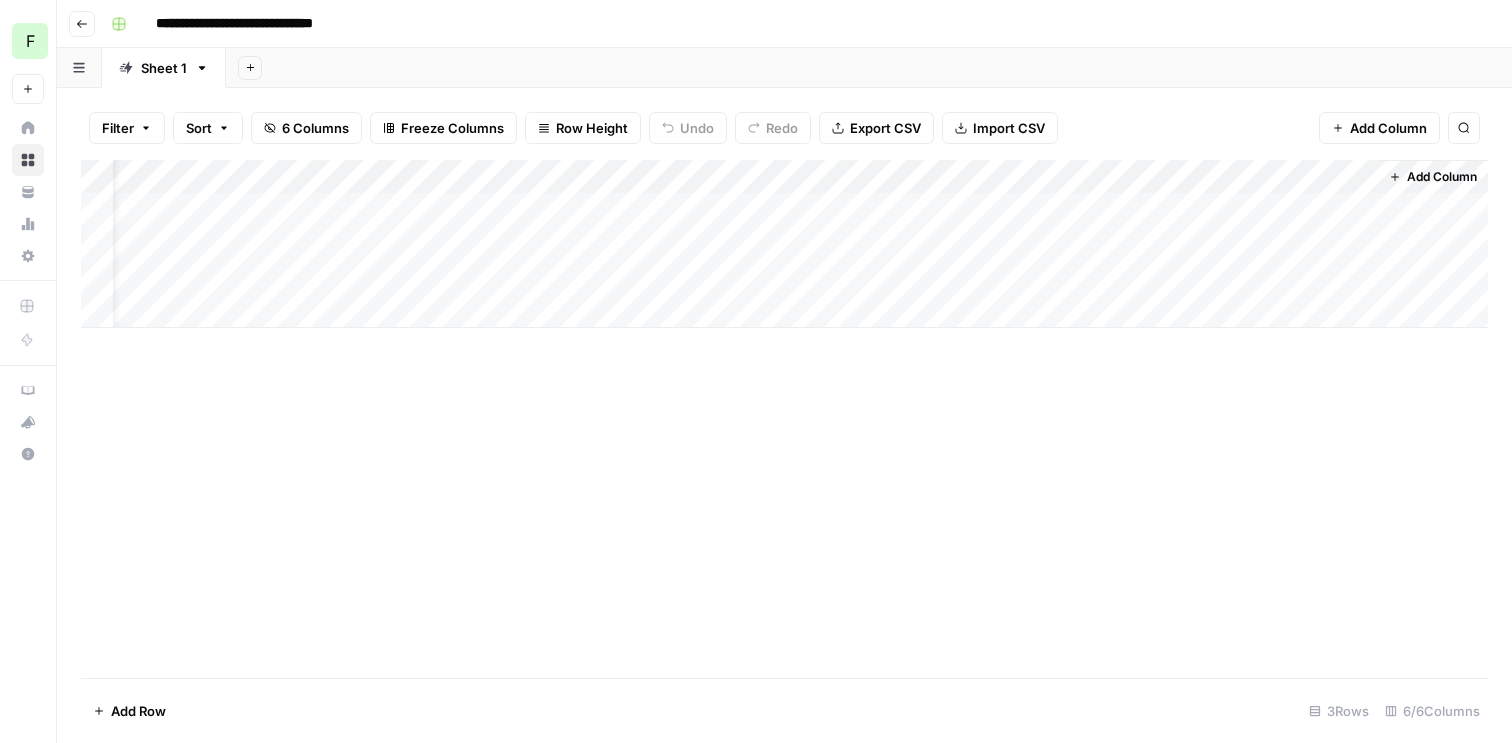 click on "Add Column" at bounding box center (784, 244) 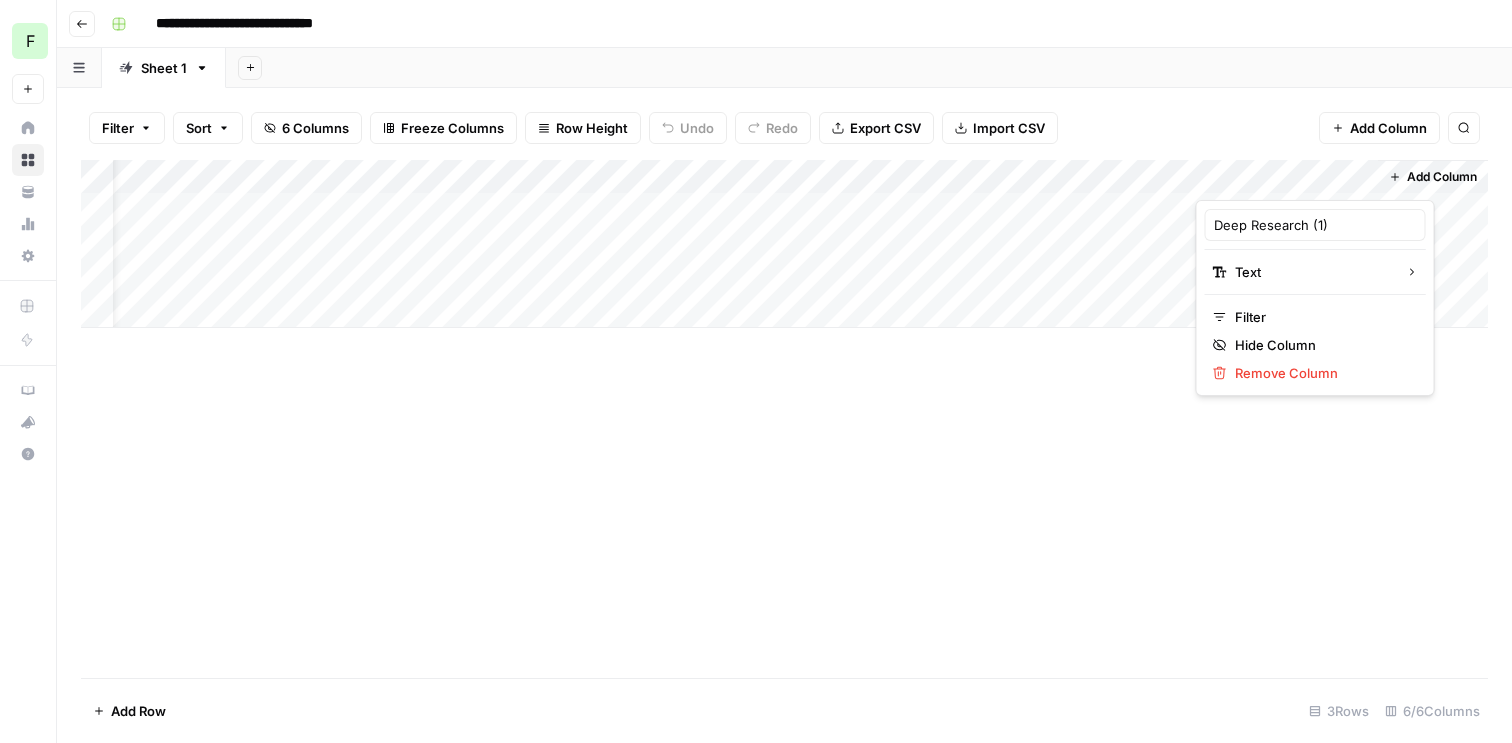 click on "Add Column" at bounding box center [784, 419] 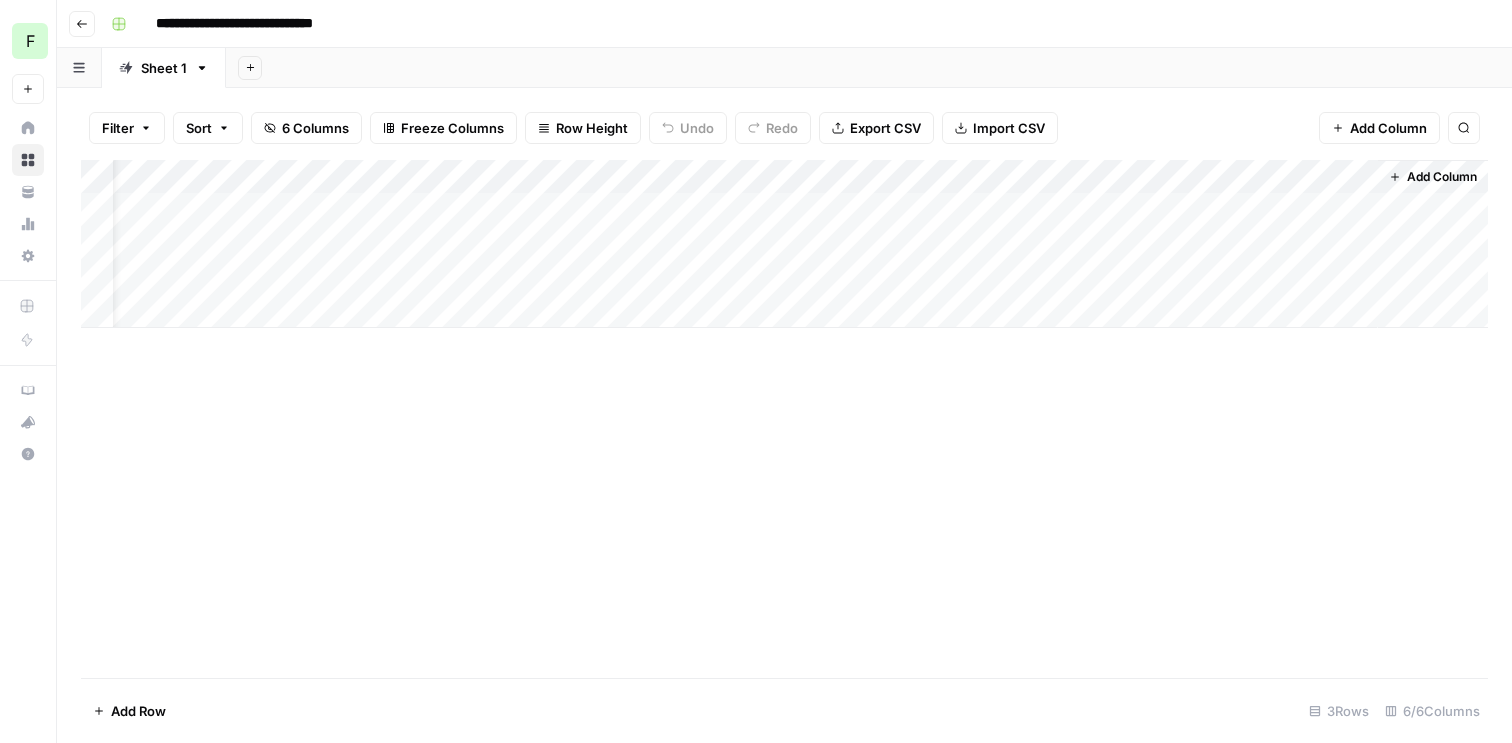 click on "Add Column" at bounding box center [784, 244] 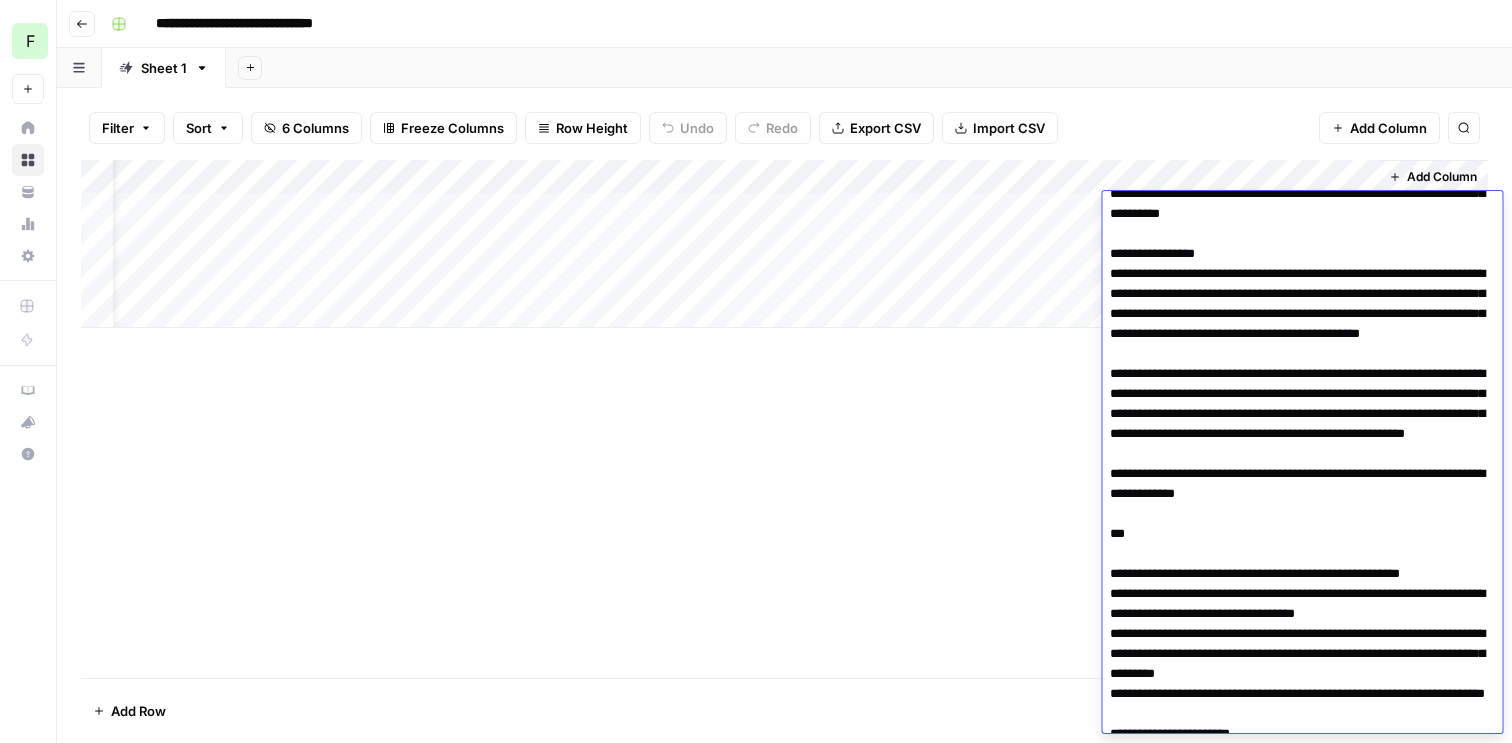 scroll, scrollTop: 2157, scrollLeft: 0, axis: vertical 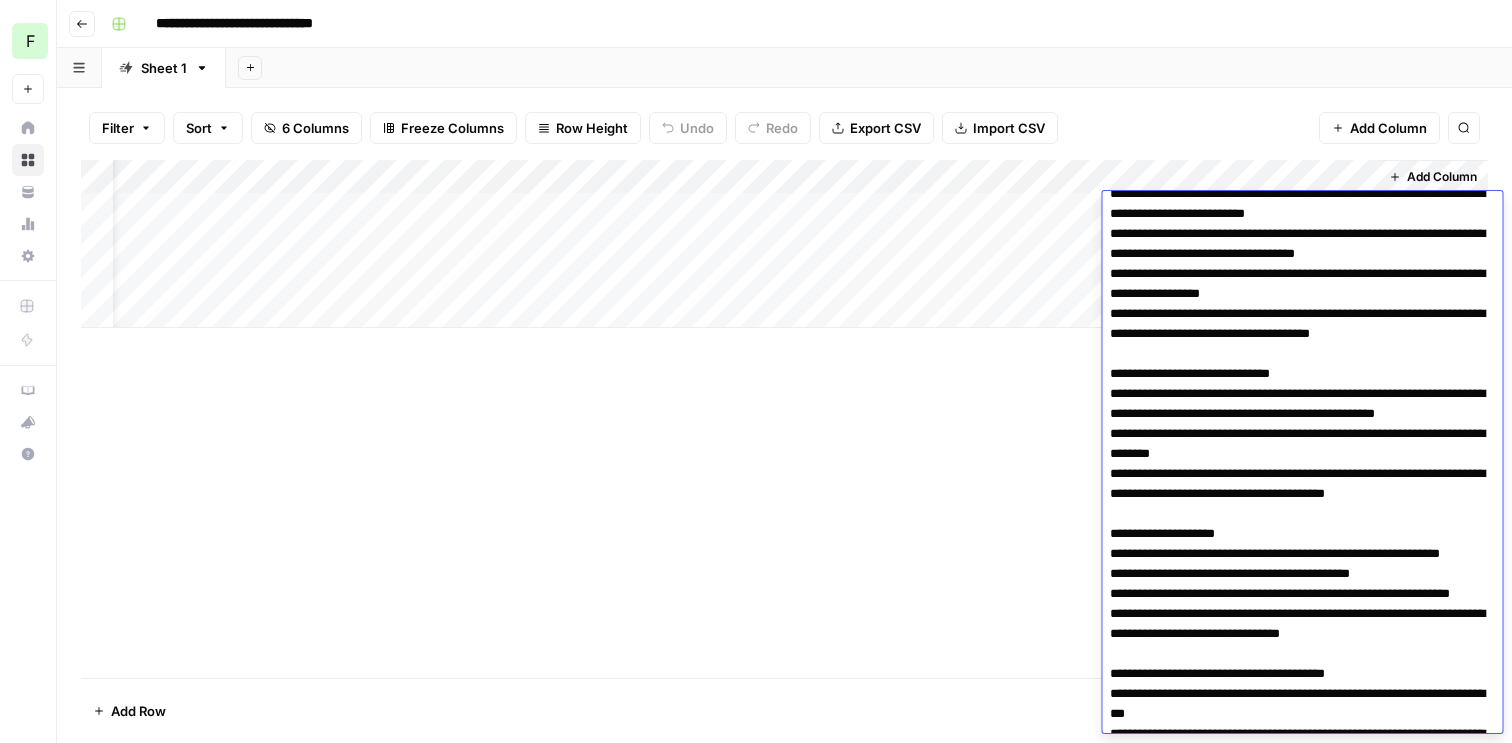 click on "Add Column" at bounding box center (784, 419) 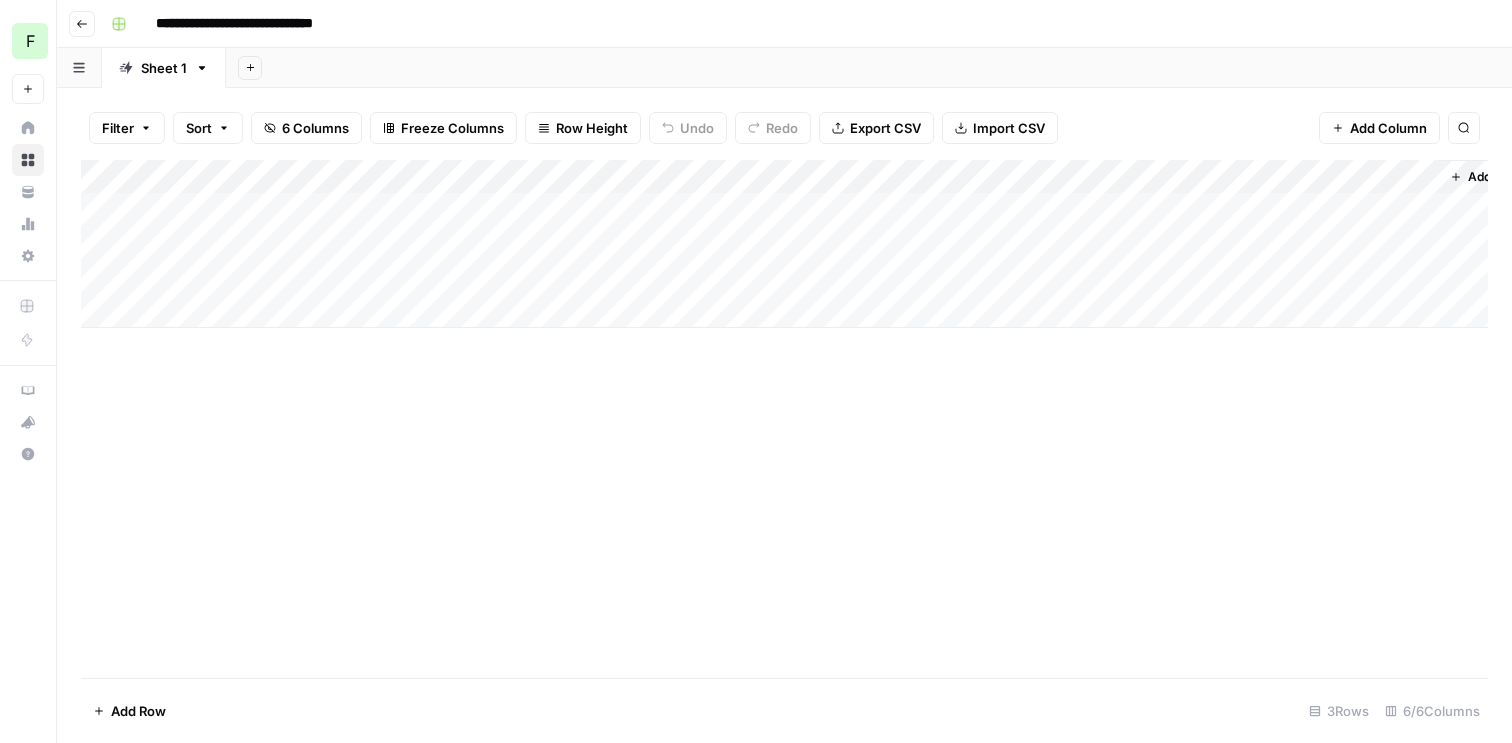 scroll, scrollTop: 0, scrollLeft: 62, axis: horizontal 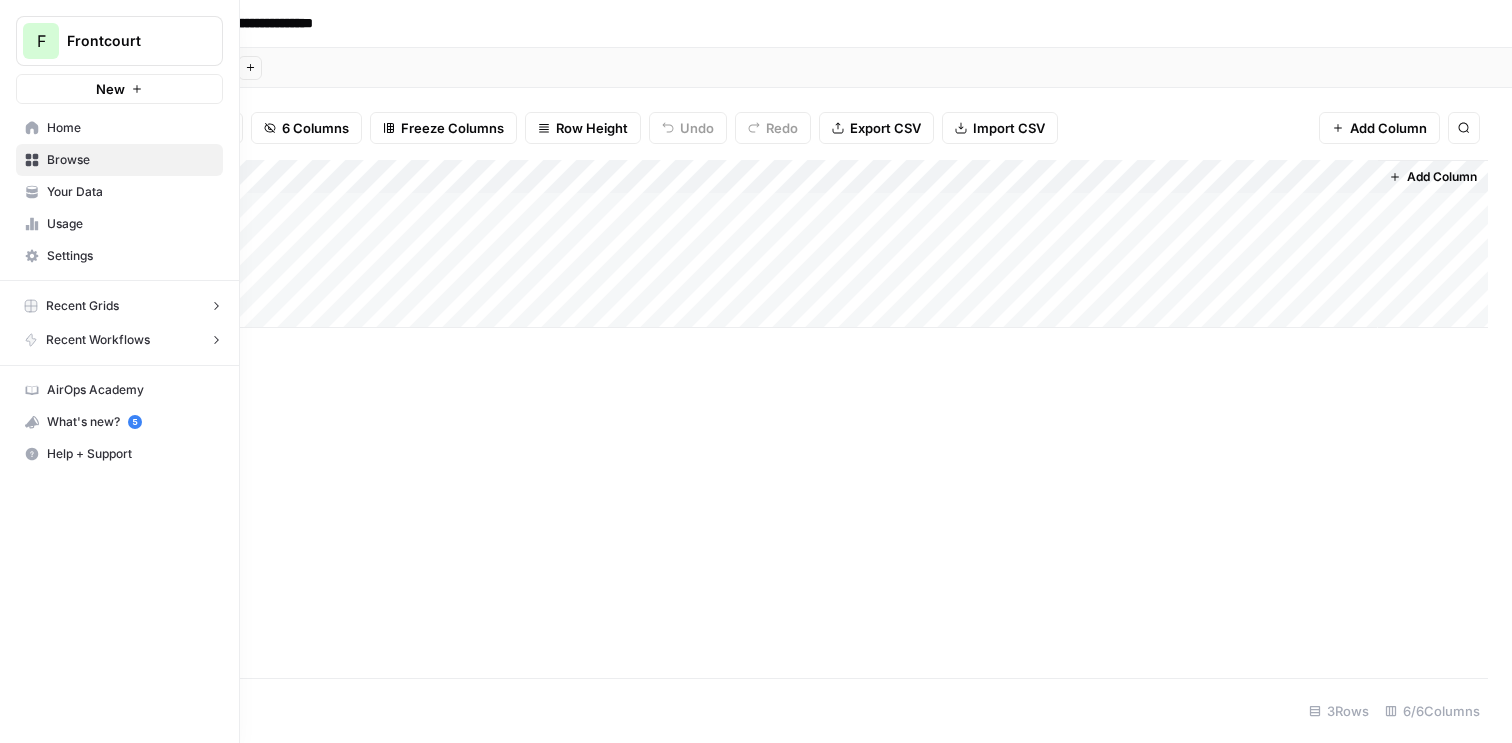 click 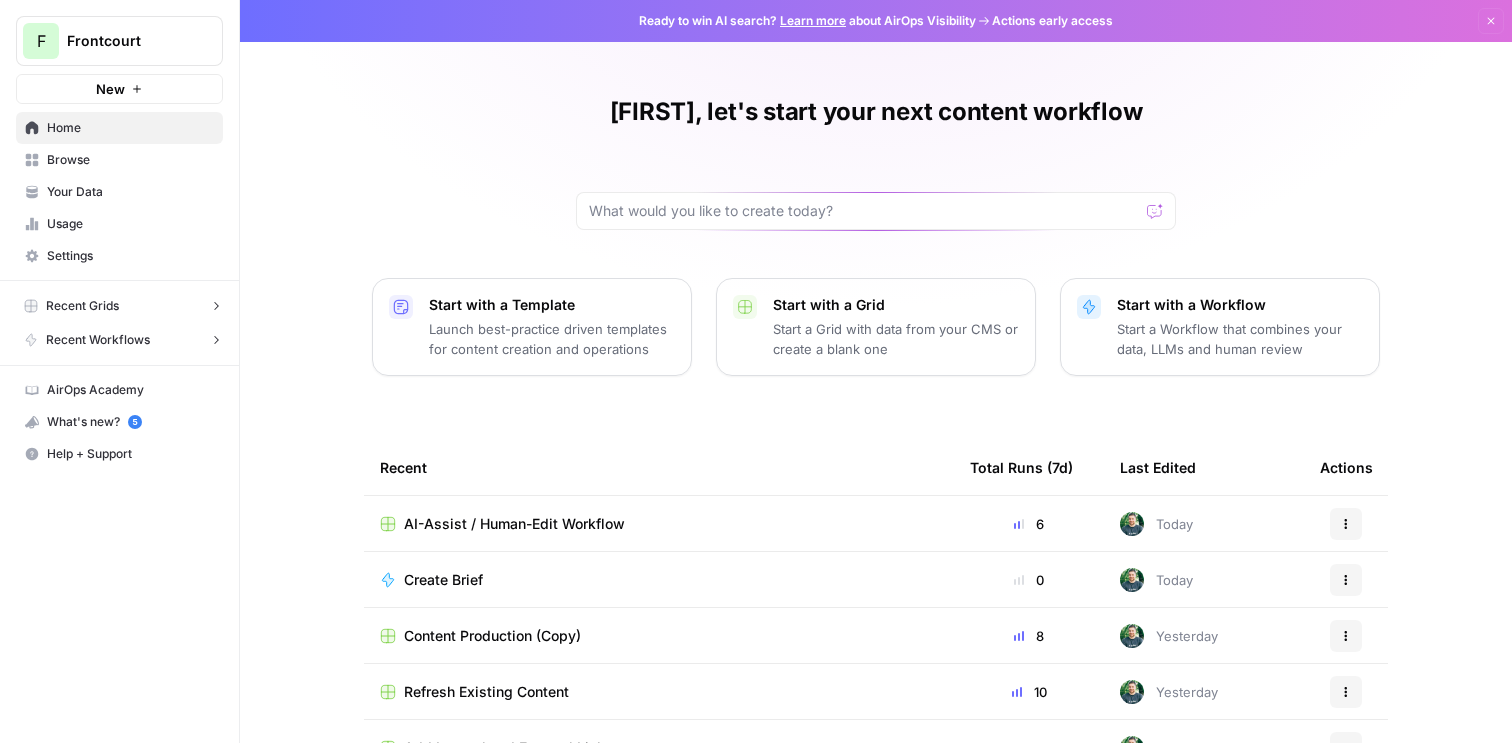 click on "Usage" at bounding box center [130, 224] 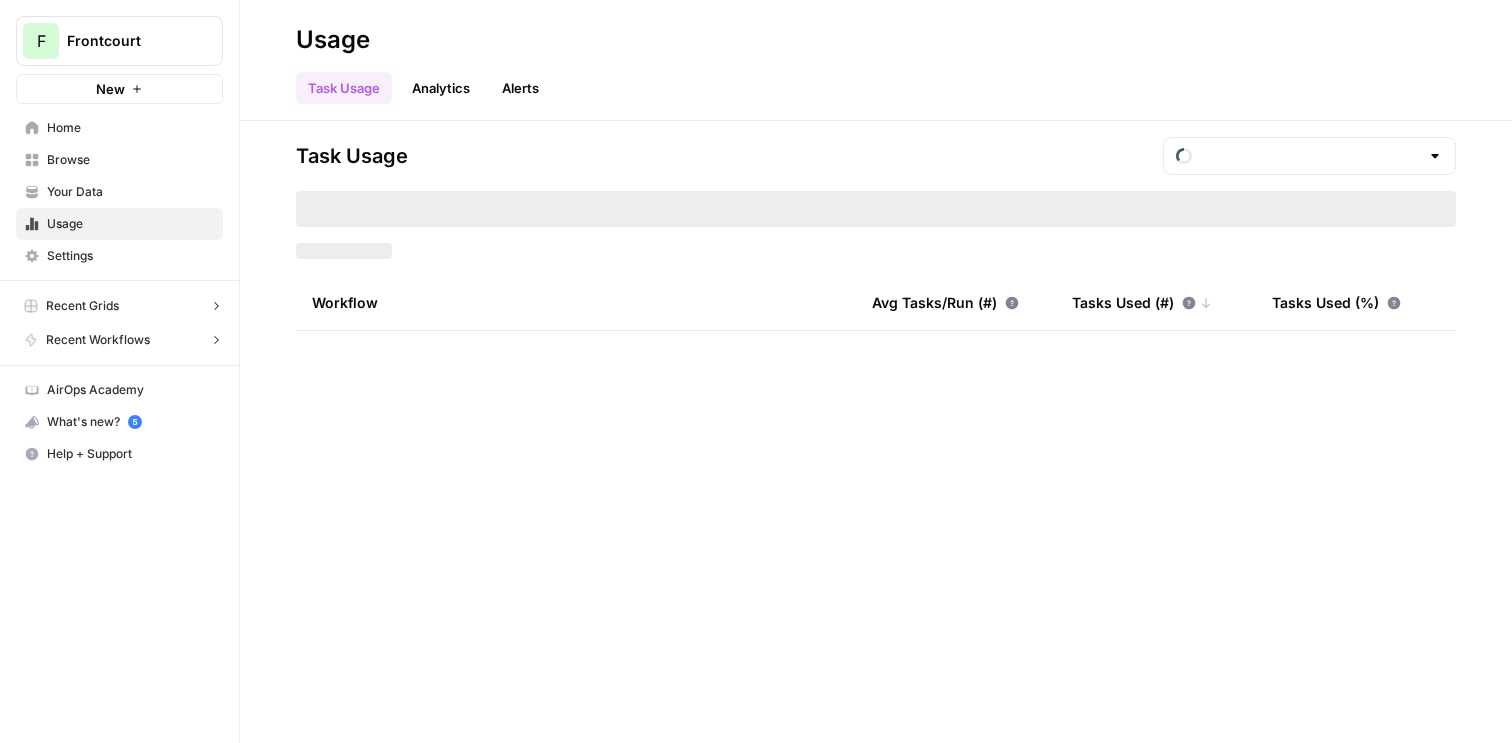 type on "August Included Tasks" 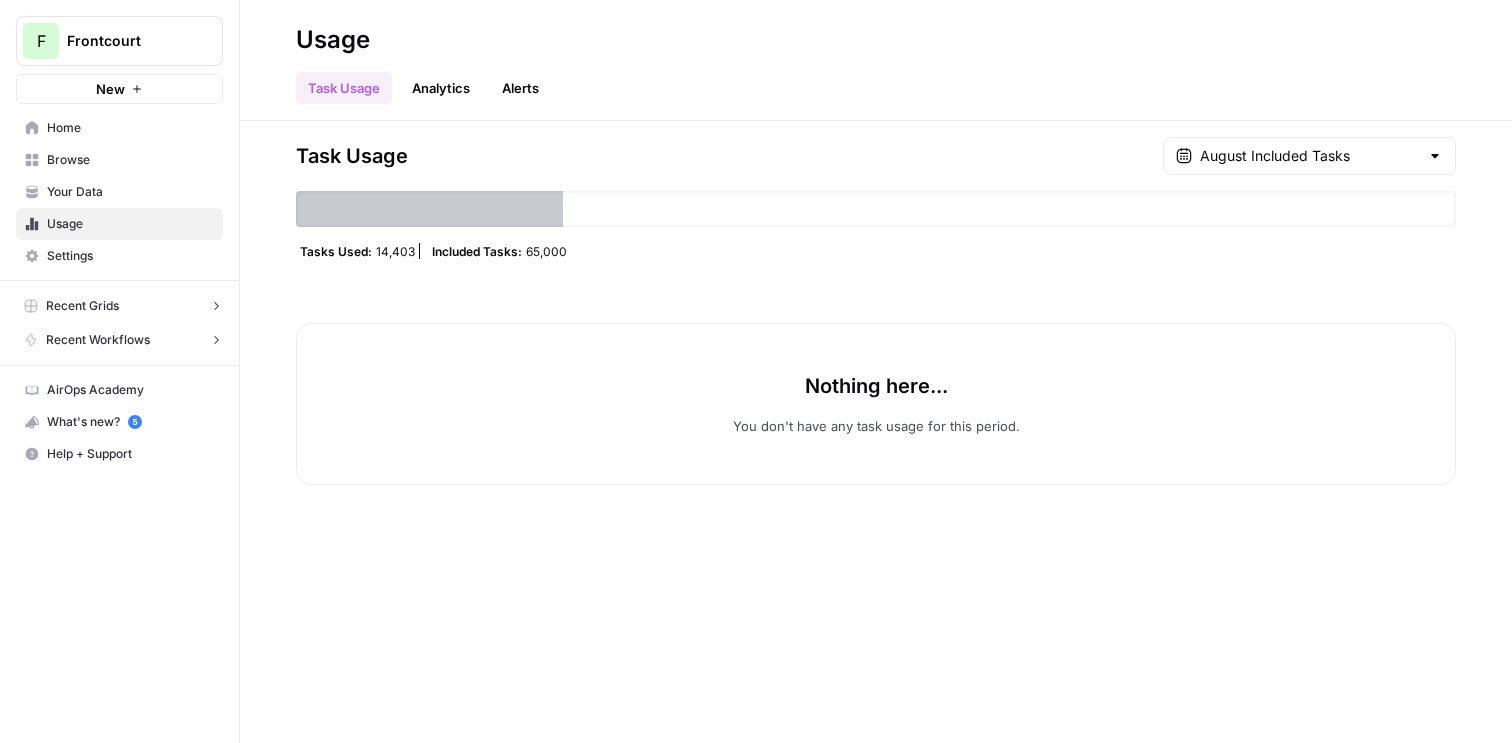 click on "Your Data" at bounding box center [119, 192] 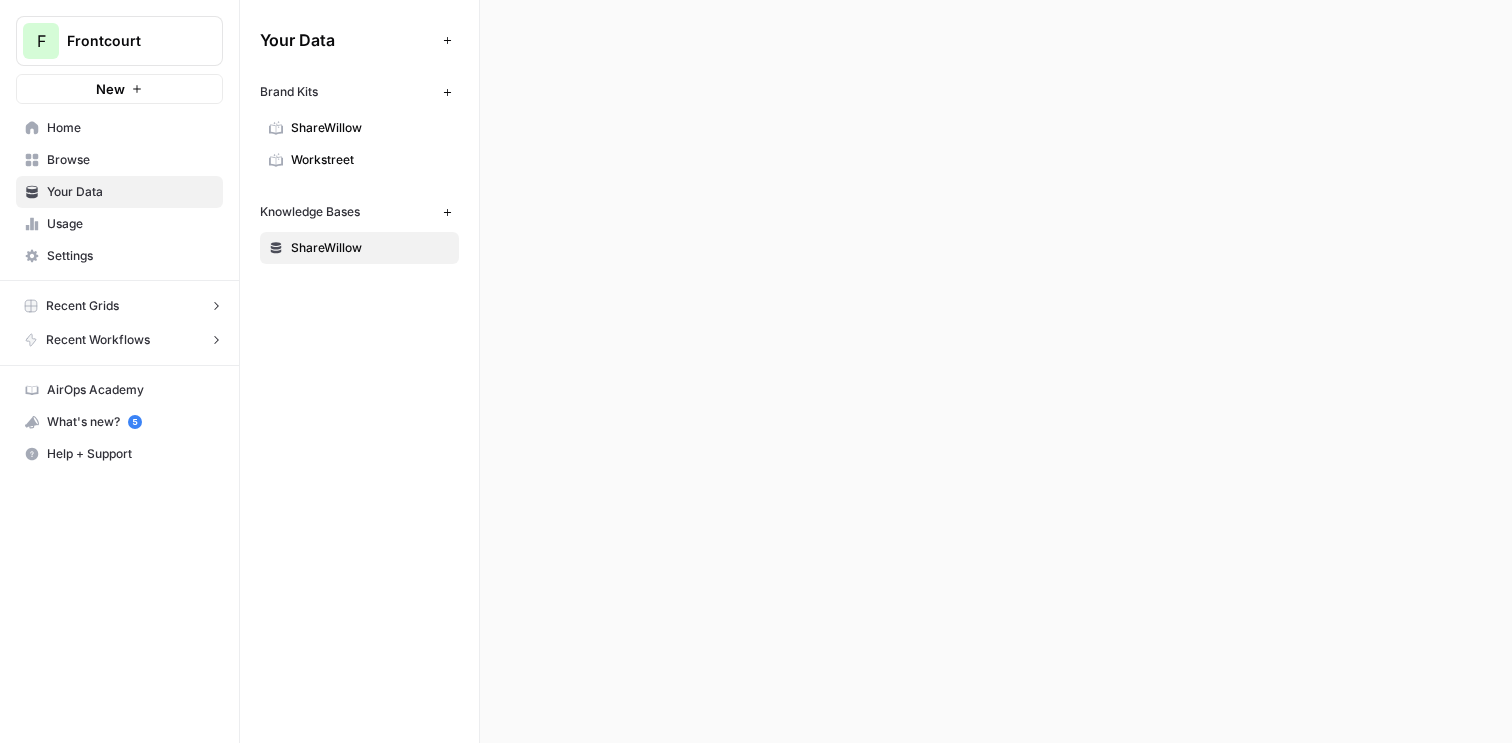 click on "Home" at bounding box center (130, 128) 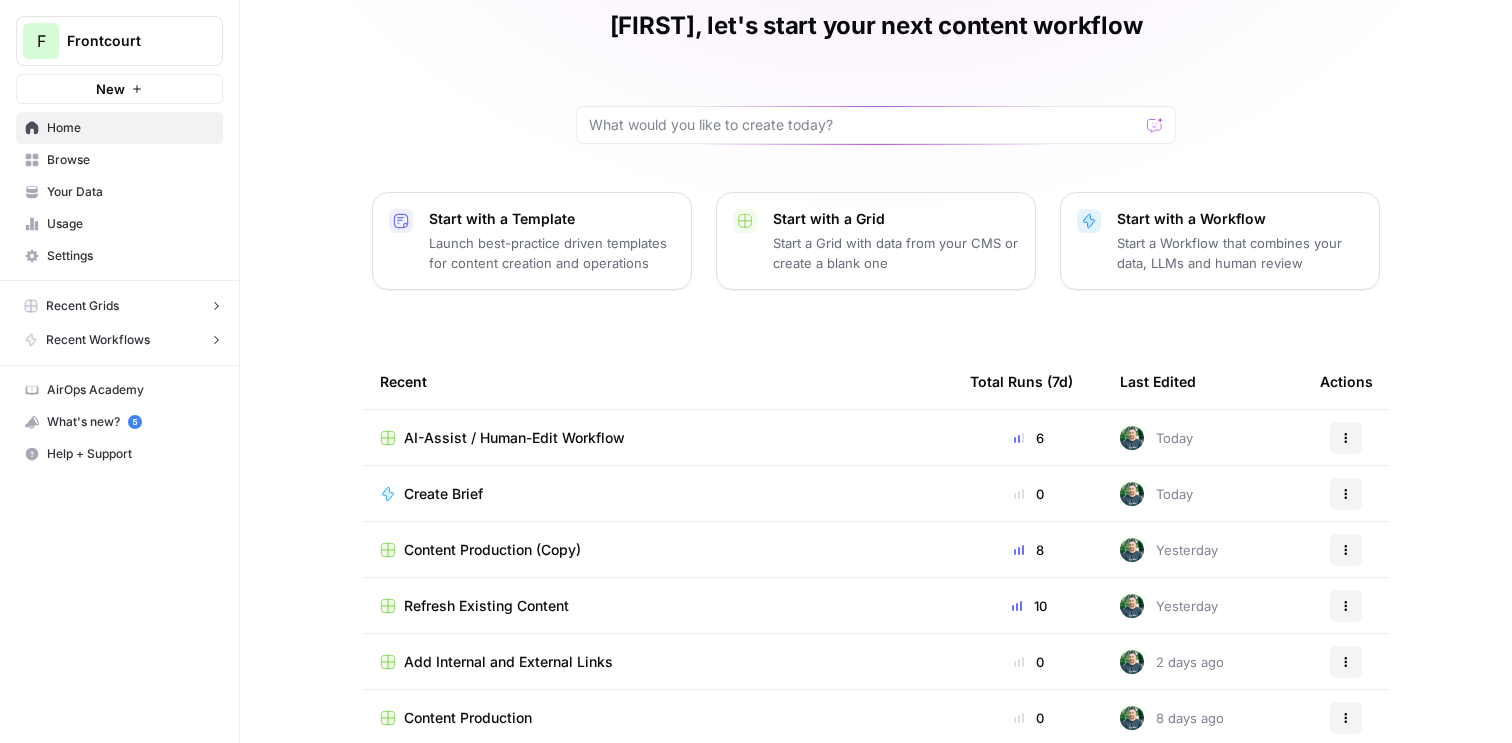 scroll, scrollTop: 98, scrollLeft: 0, axis: vertical 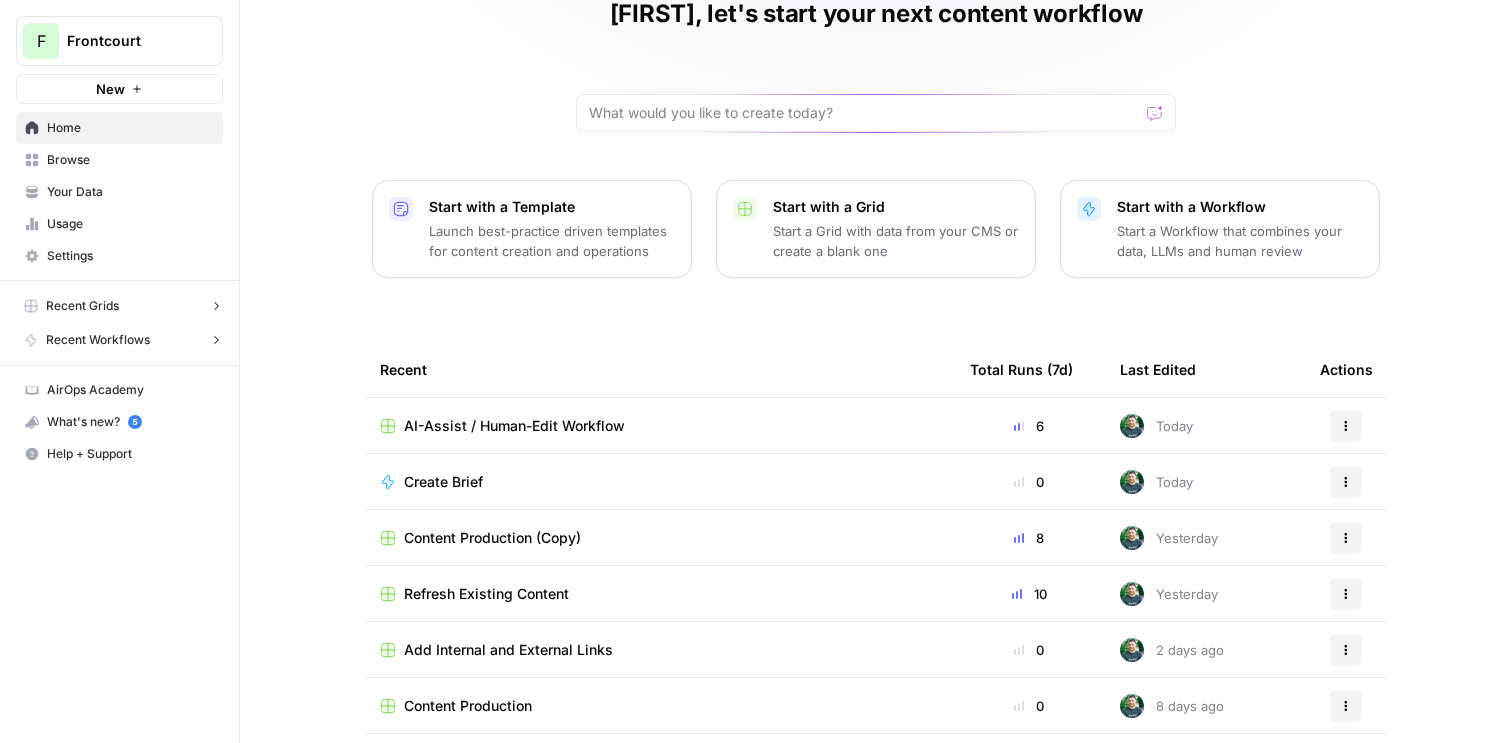click on "Create Brief" at bounding box center (443, 482) 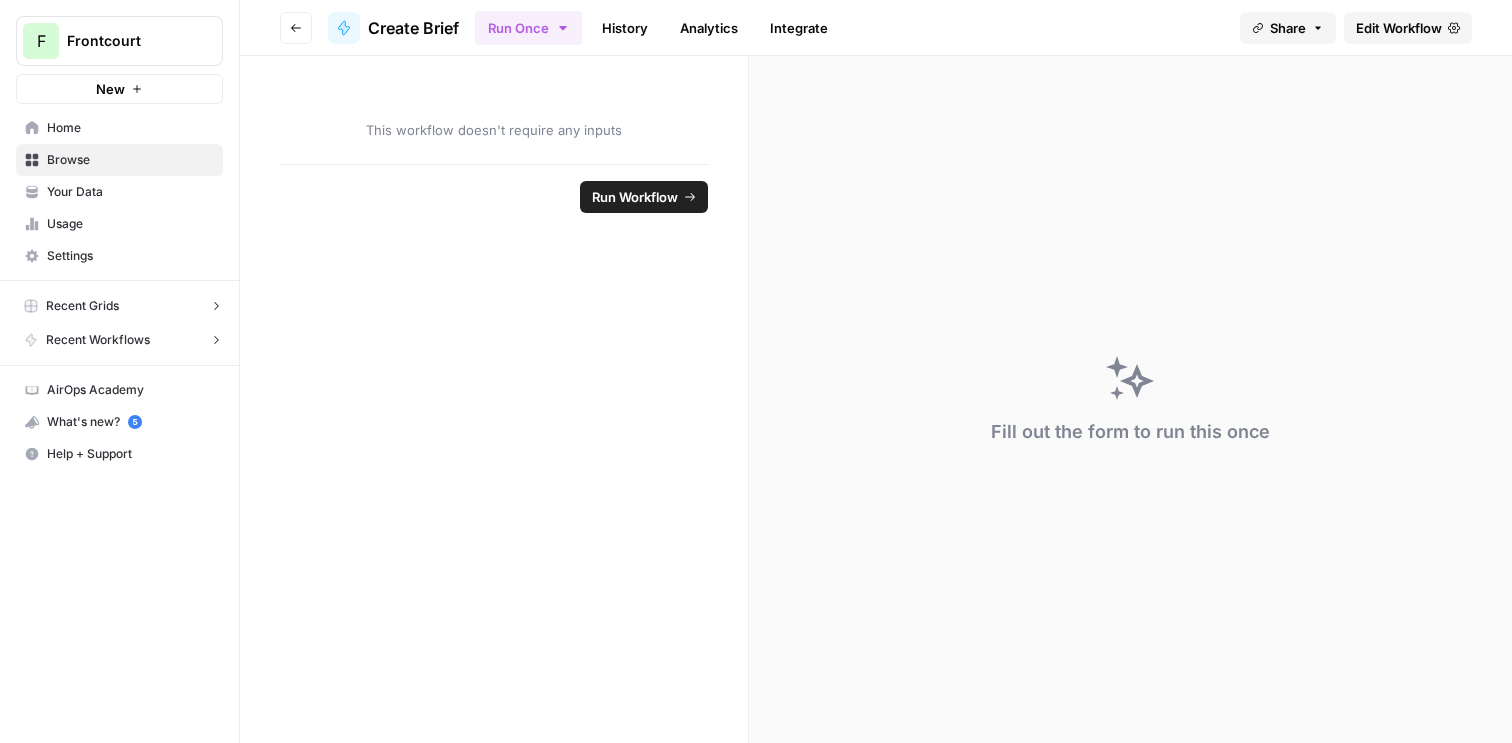 click on "Go back" at bounding box center (296, 28) 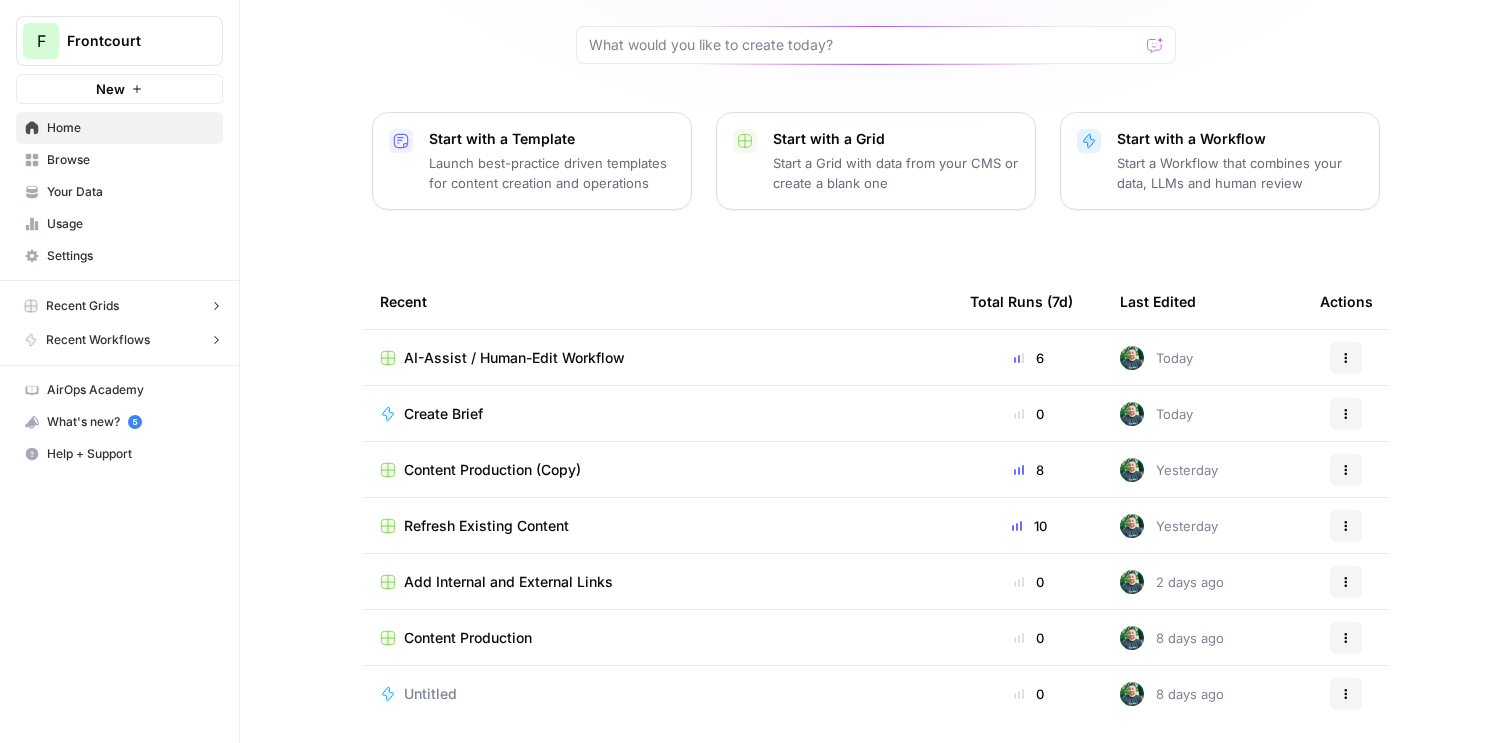 scroll, scrollTop: 177, scrollLeft: 0, axis: vertical 